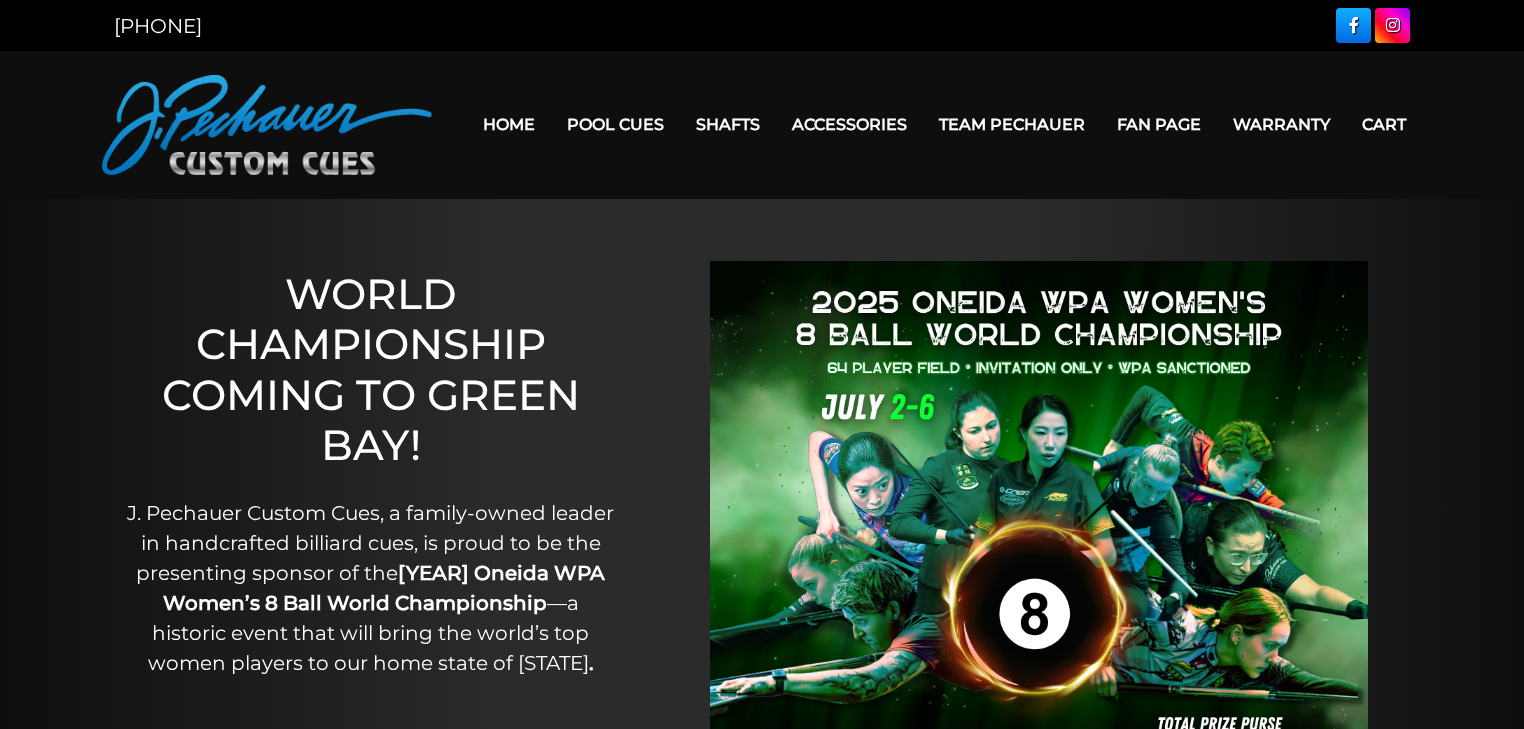 scroll, scrollTop: 0, scrollLeft: 0, axis: both 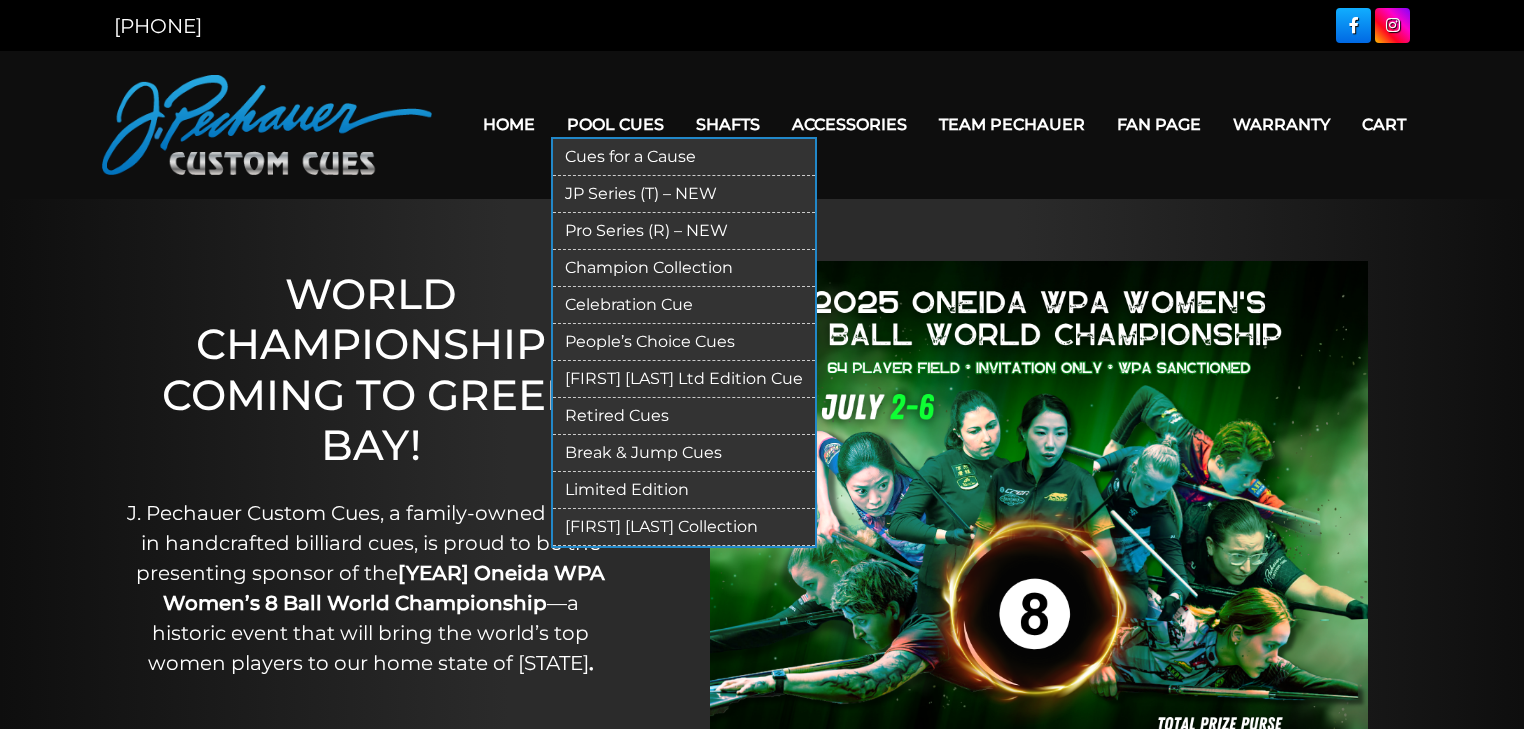 click on "Pro Series (R) – NEW" at bounding box center (684, 231) 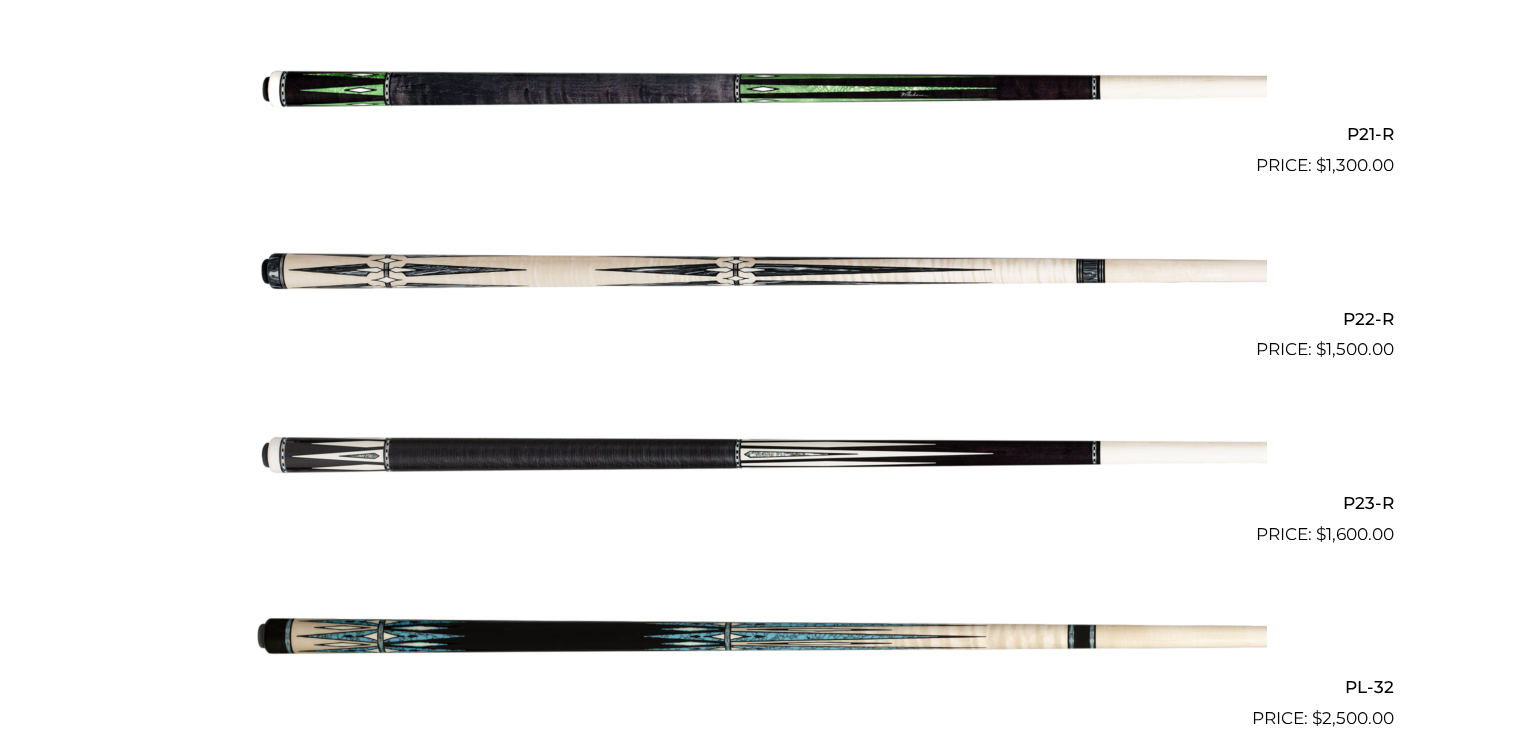 scroll, scrollTop: 4301, scrollLeft: 0, axis: vertical 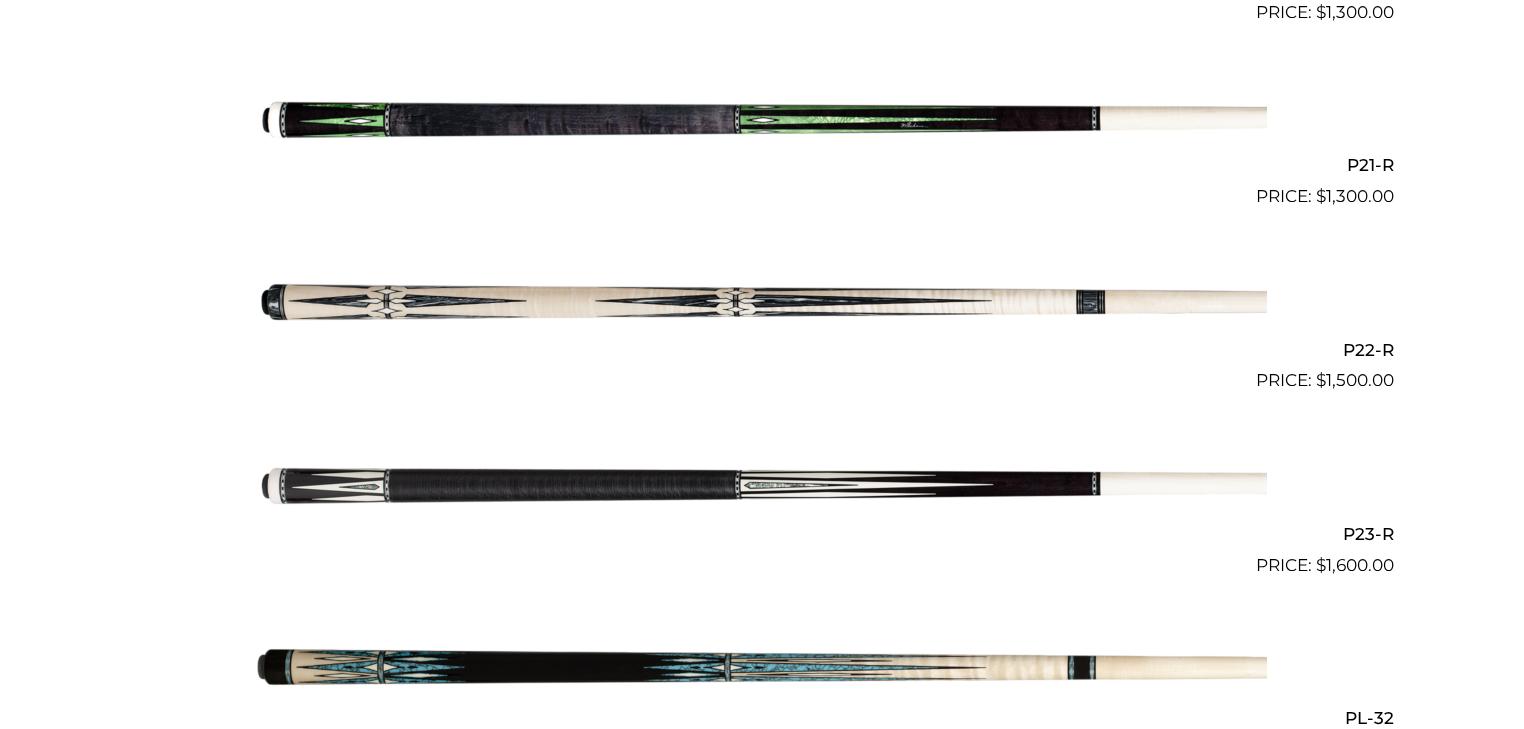 click at bounding box center [762, 302] 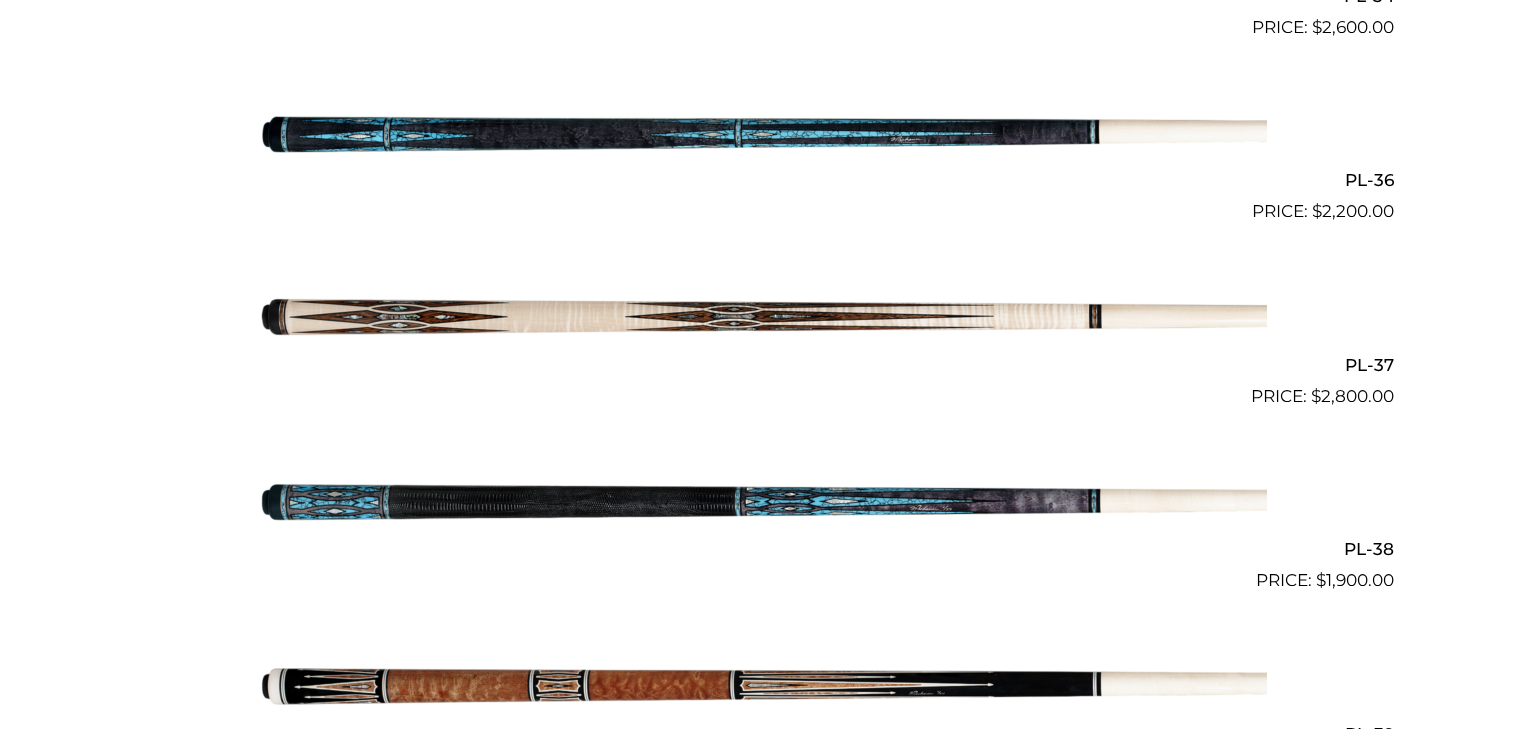 scroll, scrollTop: 5421, scrollLeft: 0, axis: vertical 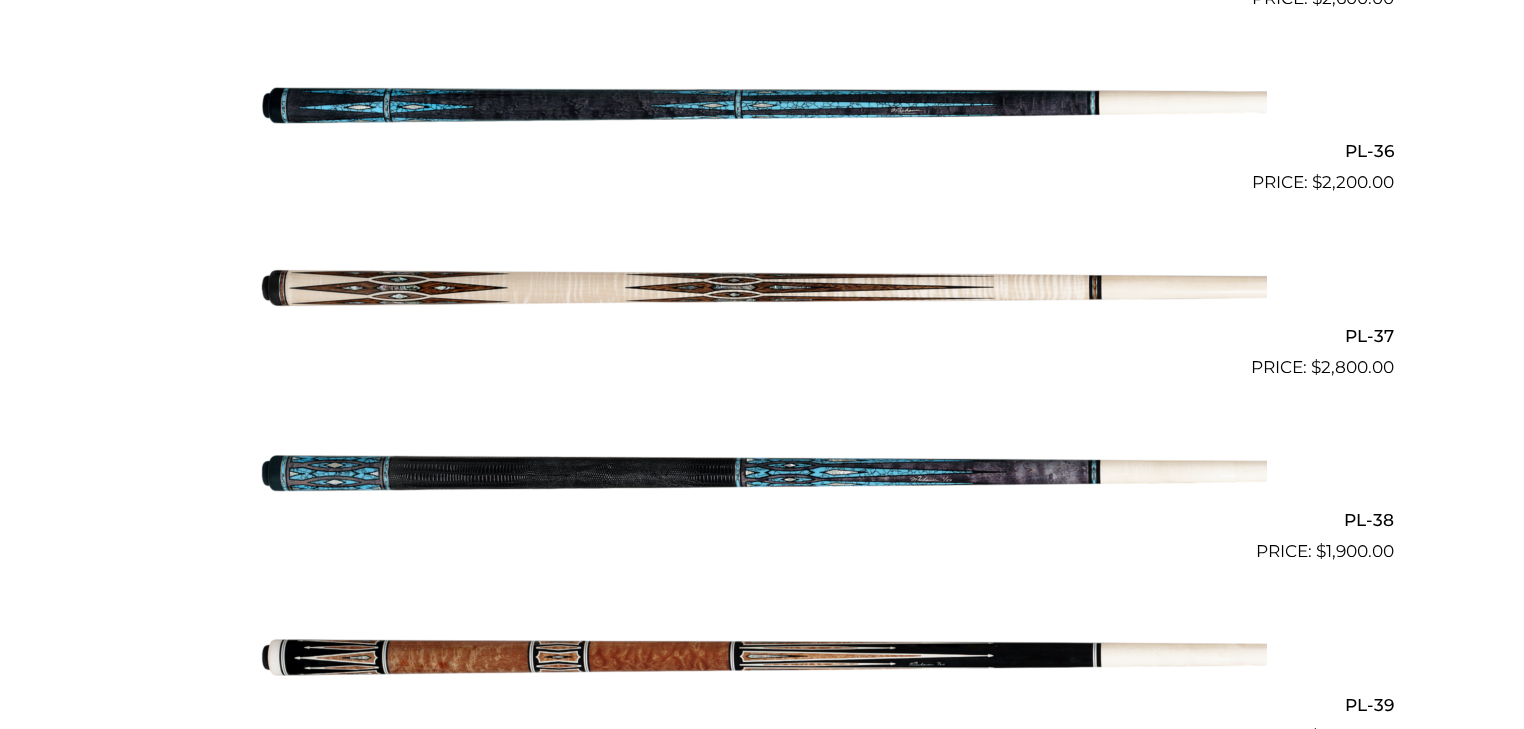 click at bounding box center [762, 473] 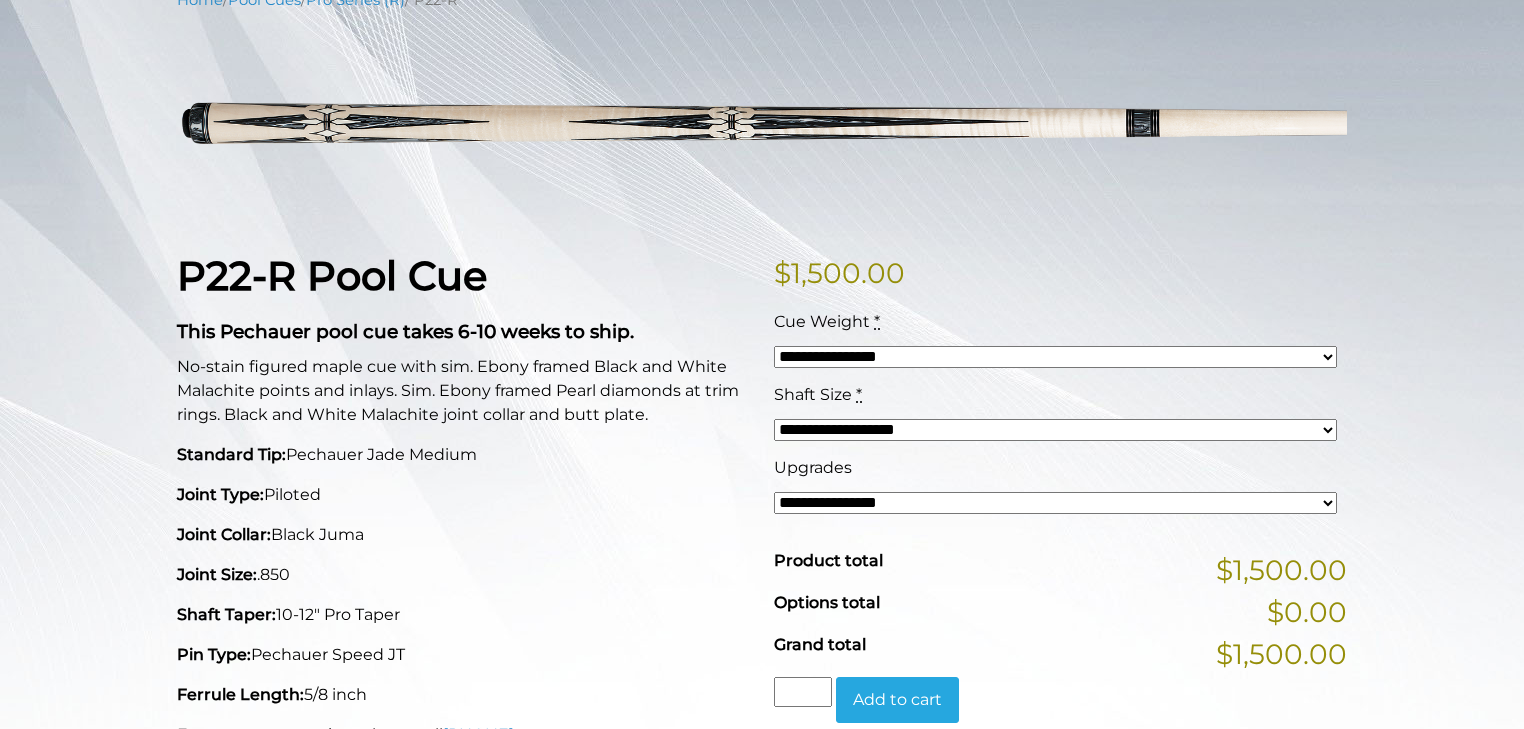scroll, scrollTop: 320, scrollLeft: 0, axis: vertical 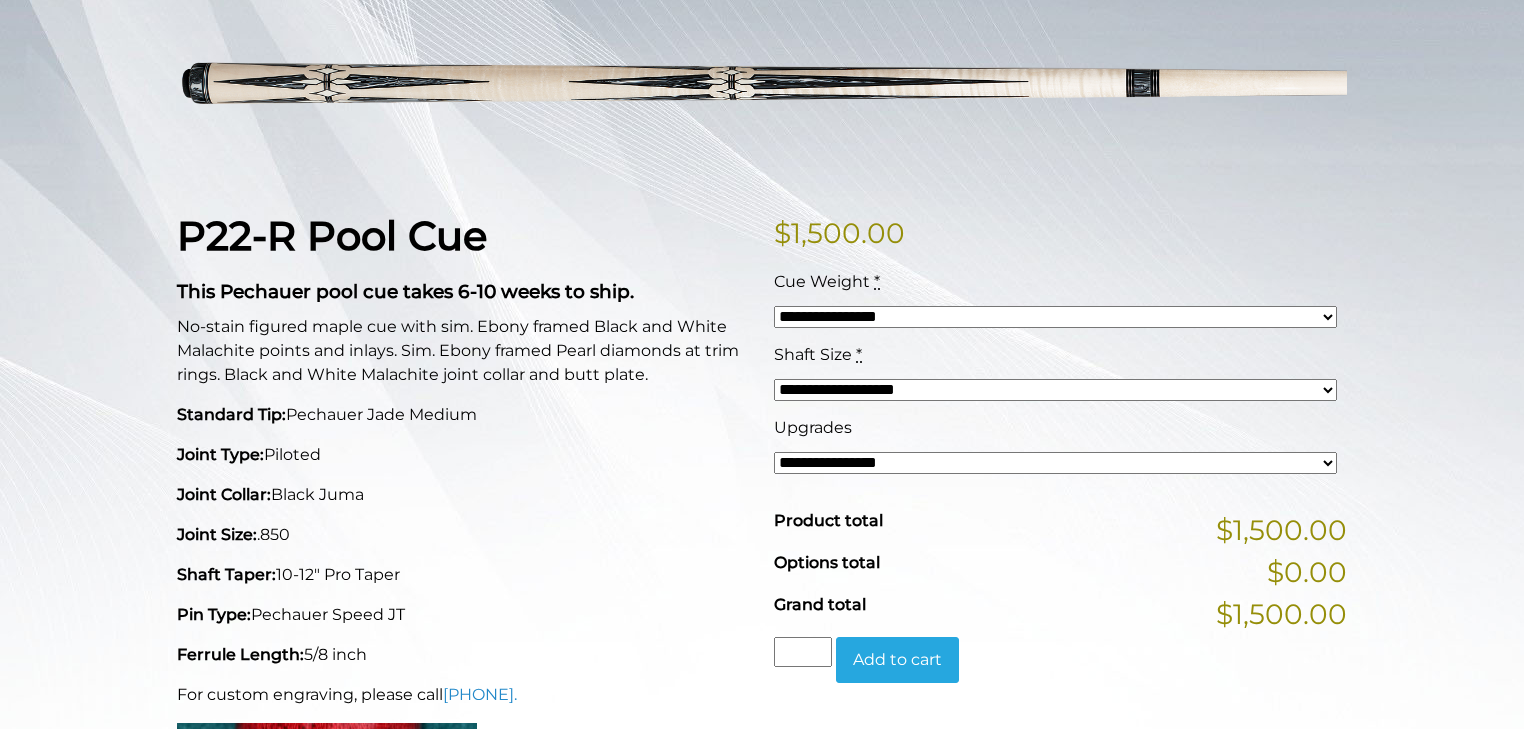 click on "**********" at bounding box center (1055, 463) 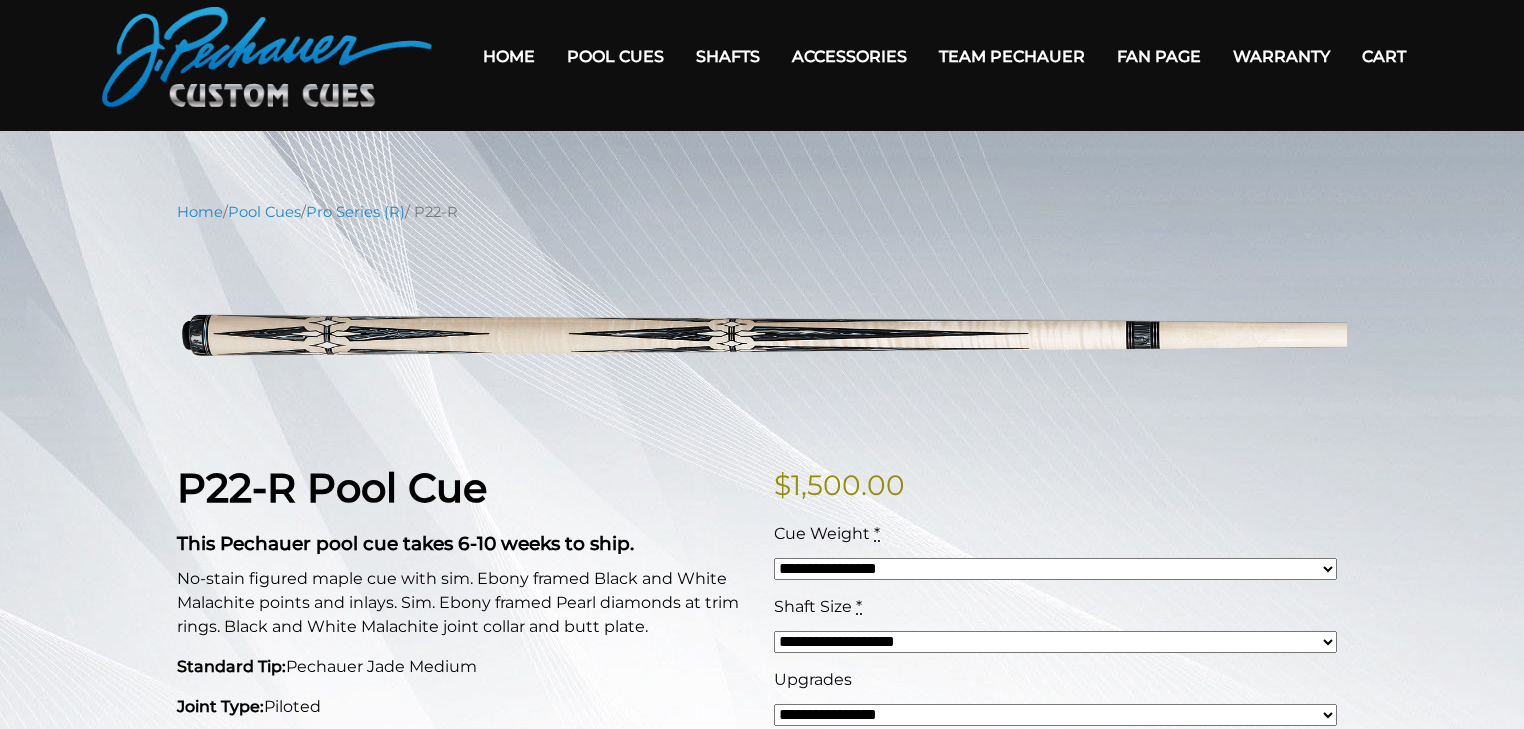 scroll, scrollTop: 60, scrollLeft: 0, axis: vertical 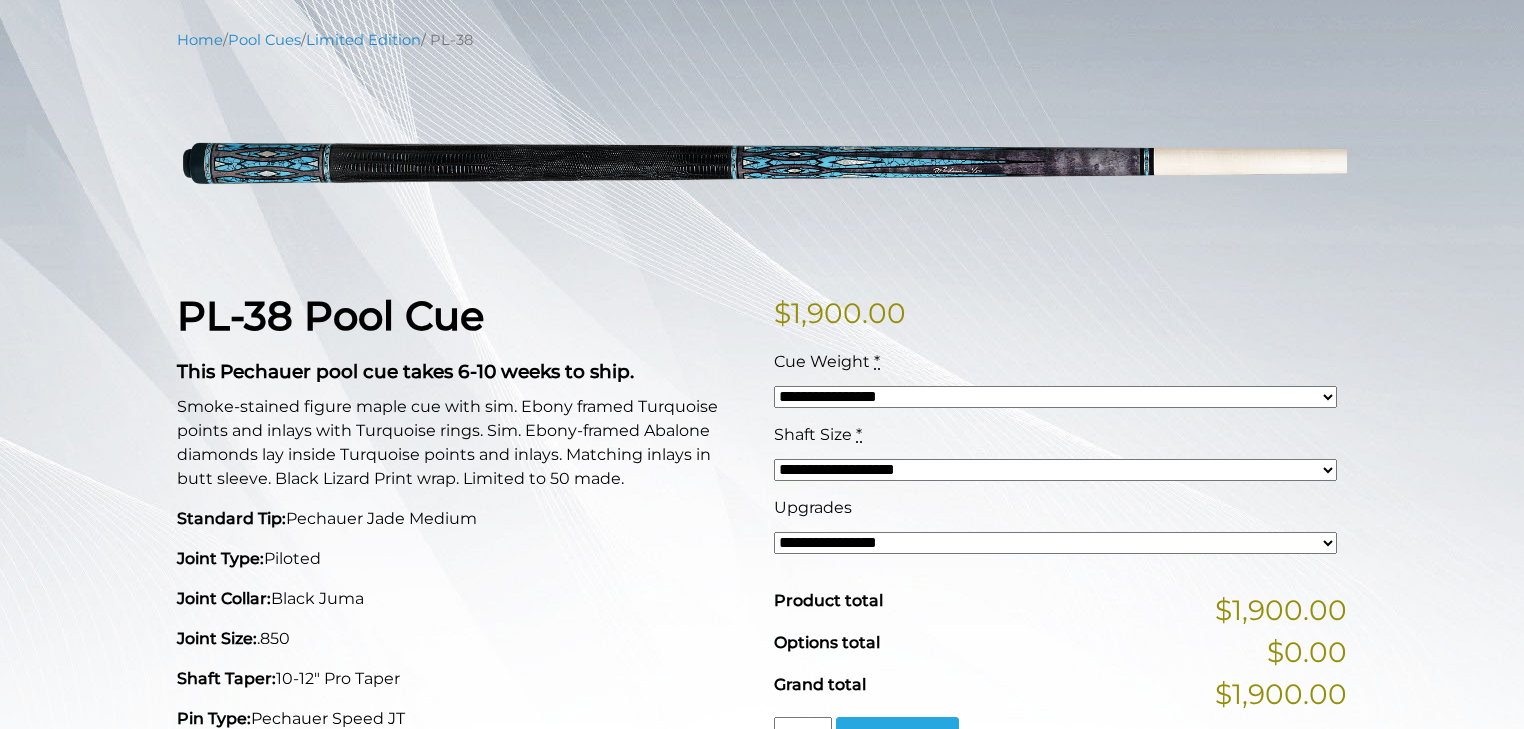 click on "**********" at bounding box center (1055, 543) 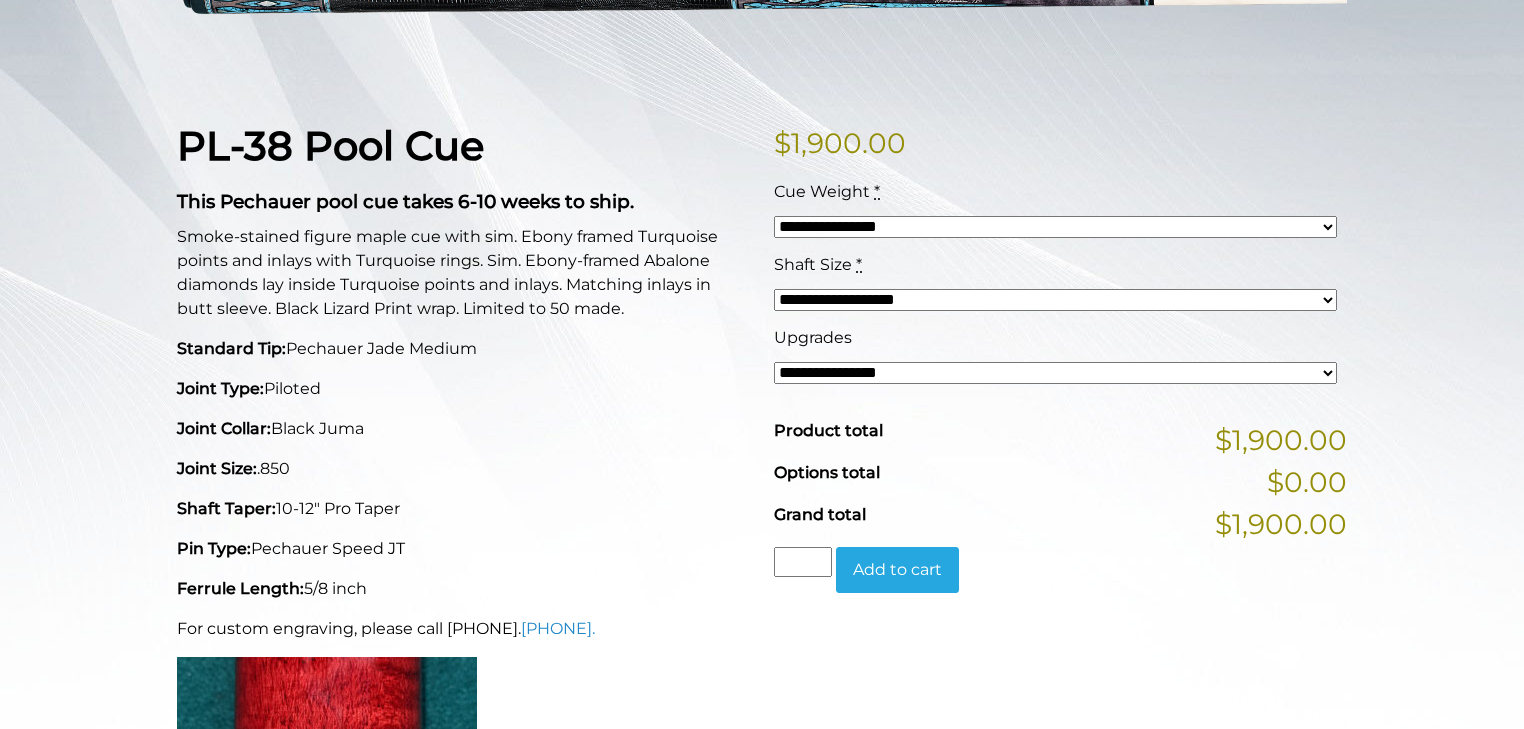 scroll, scrollTop: 0, scrollLeft: 0, axis: both 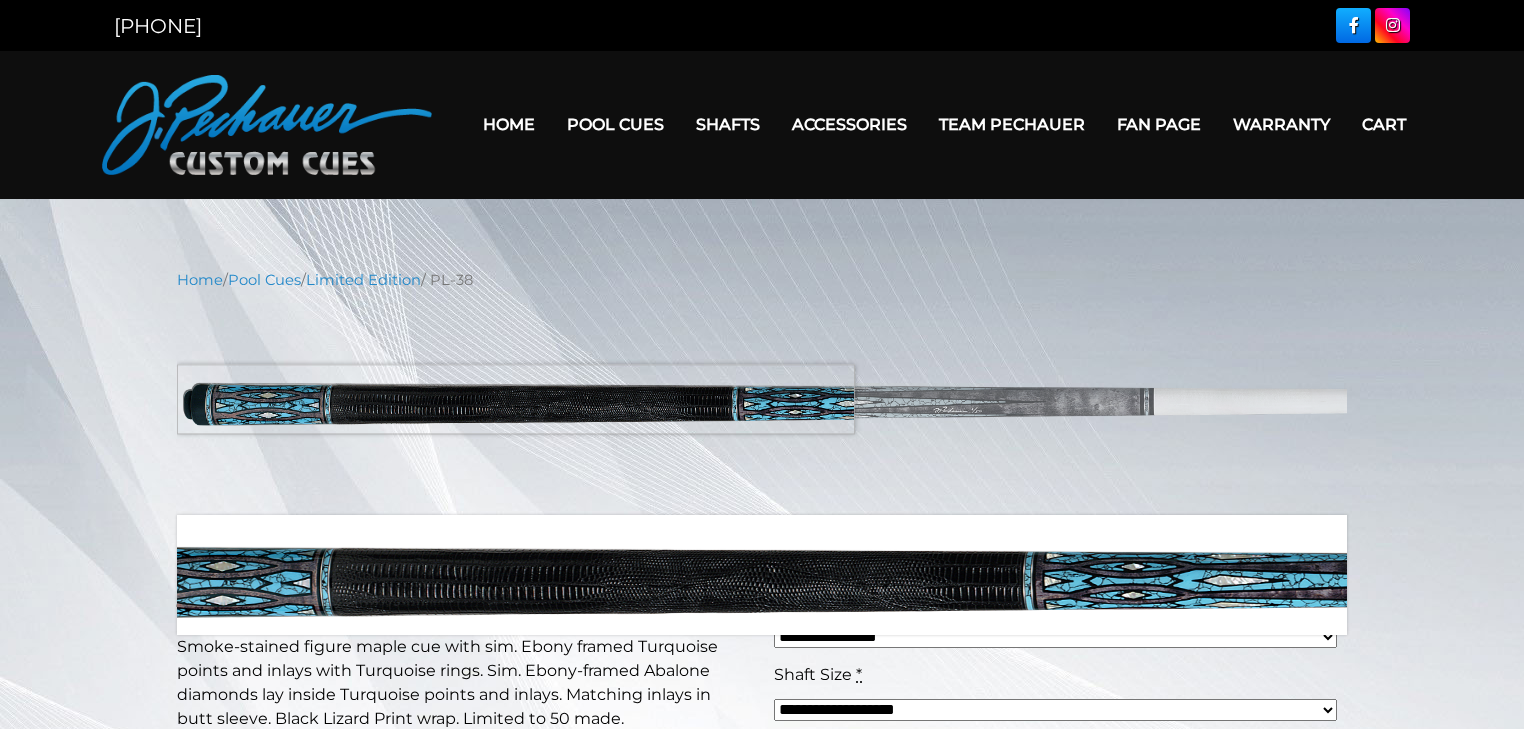 drag, startPoint x: 479, startPoint y: 399, endPoint x: 373, endPoint y: 399, distance: 106 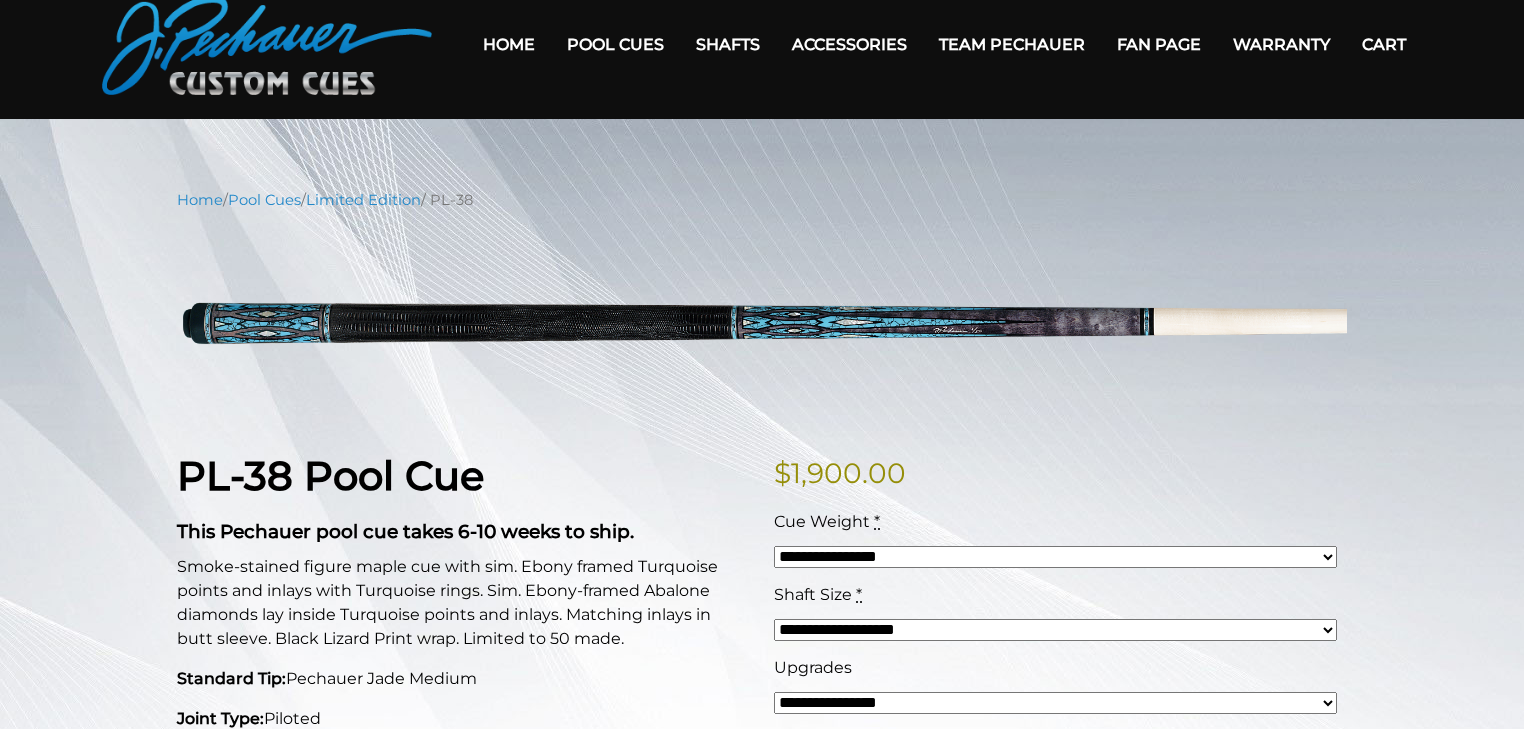 scroll, scrollTop: 0, scrollLeft: 0, axis: both 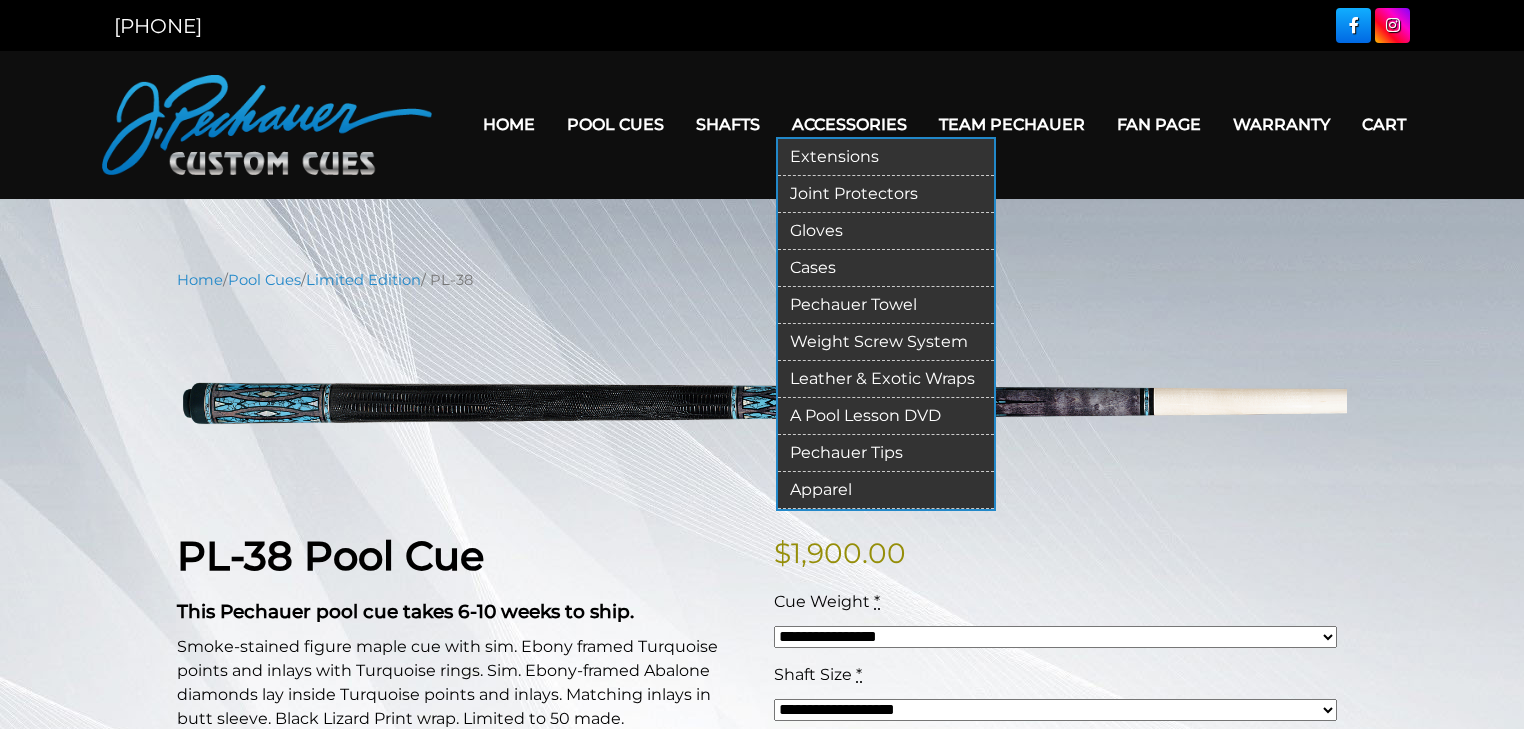 click on "[FIRST] [LAST]" at bounding box center (886, 453) 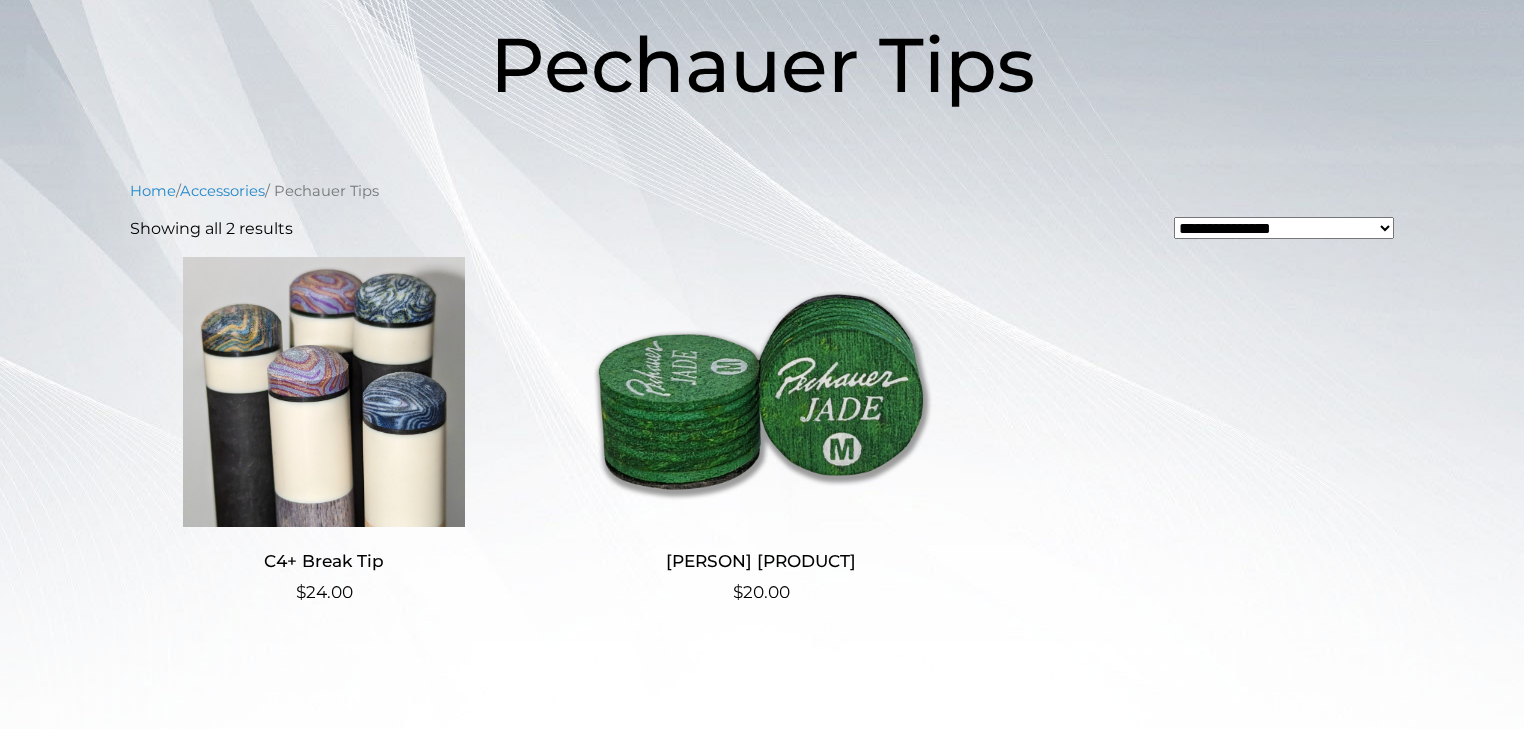 scroll, scrollTop: 400, scrollLeft: 0, axis: vertical 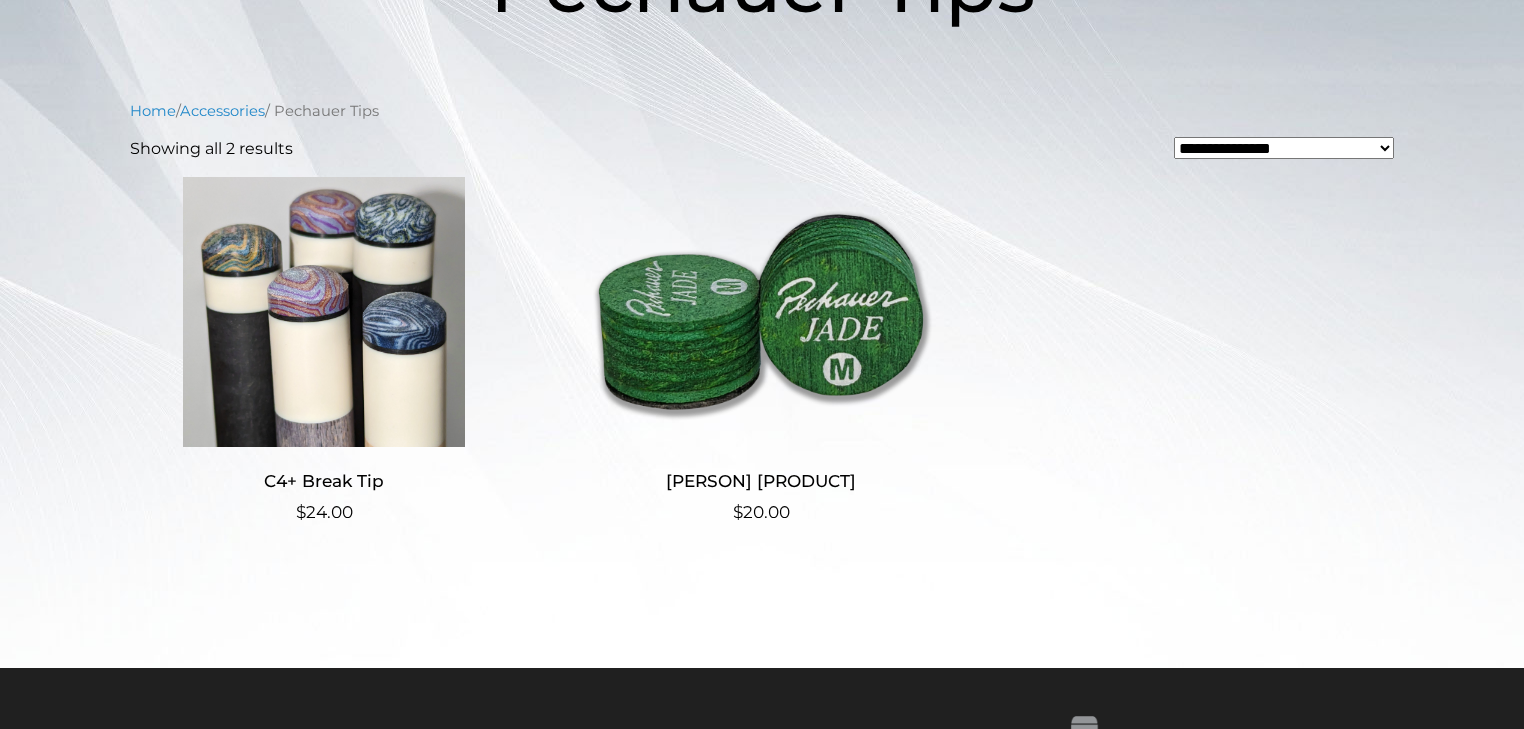 click at bounding box center (761, 312) 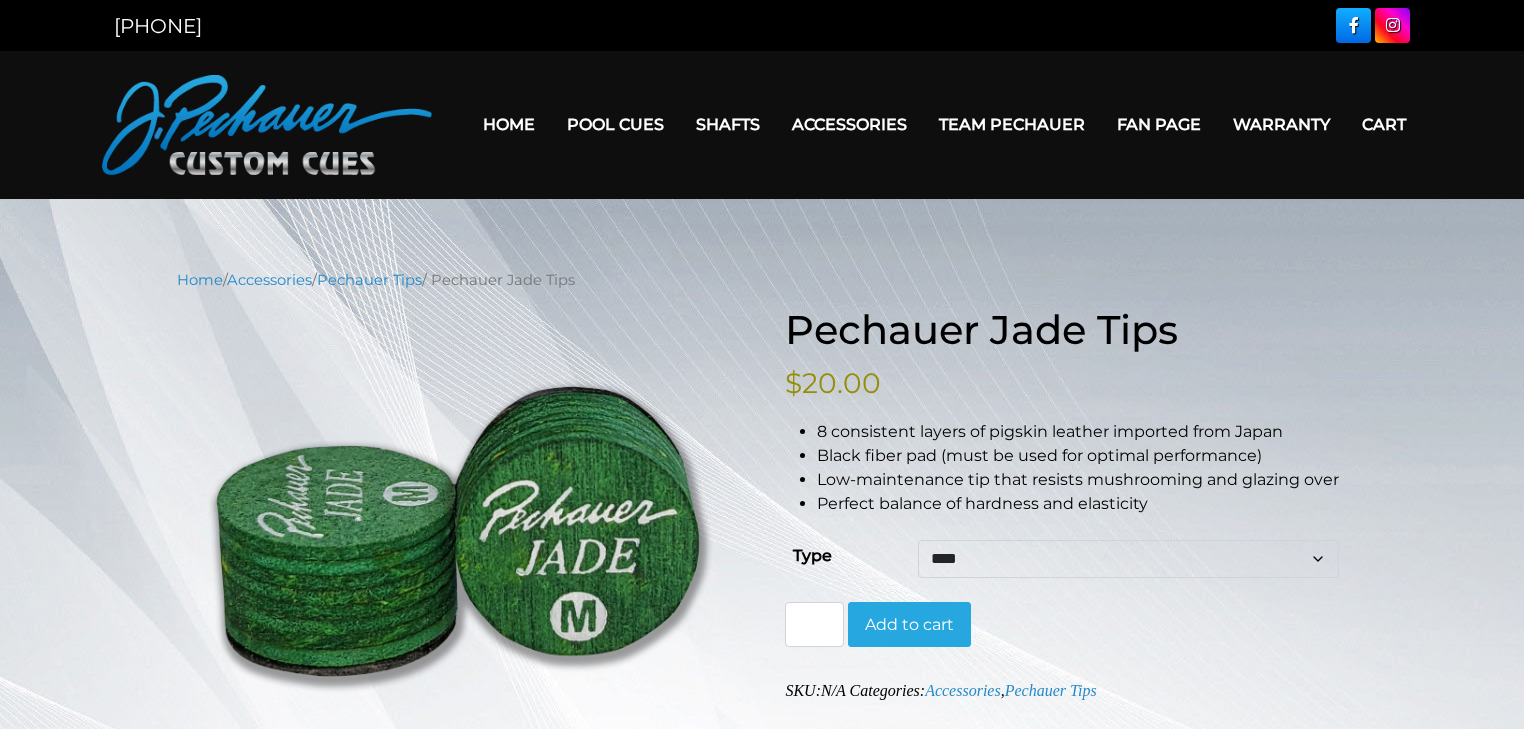 scroll, scrollTop: 0, scrollLeft: 0, axis: both 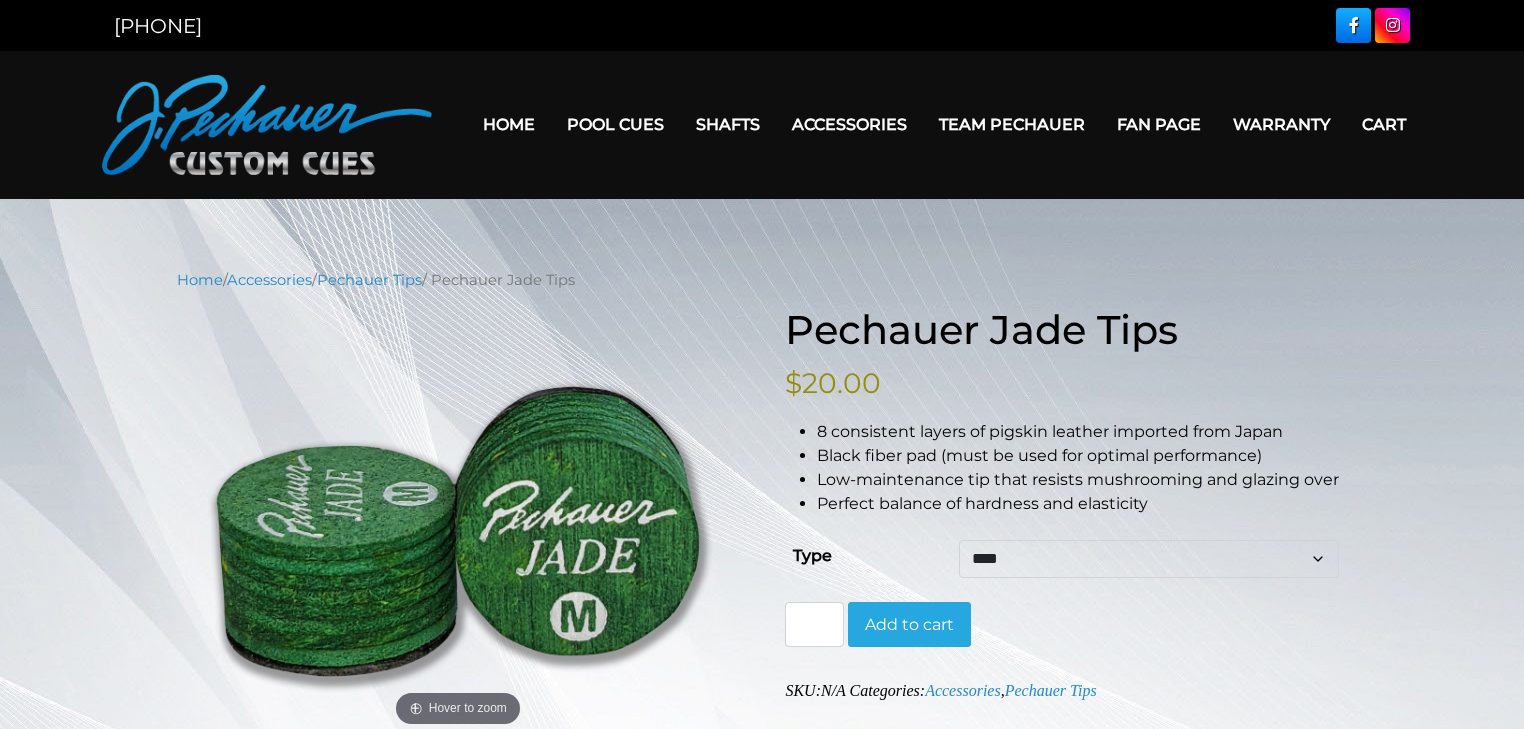 click on "**** ****** ****" at bounding box center (1149, 559) 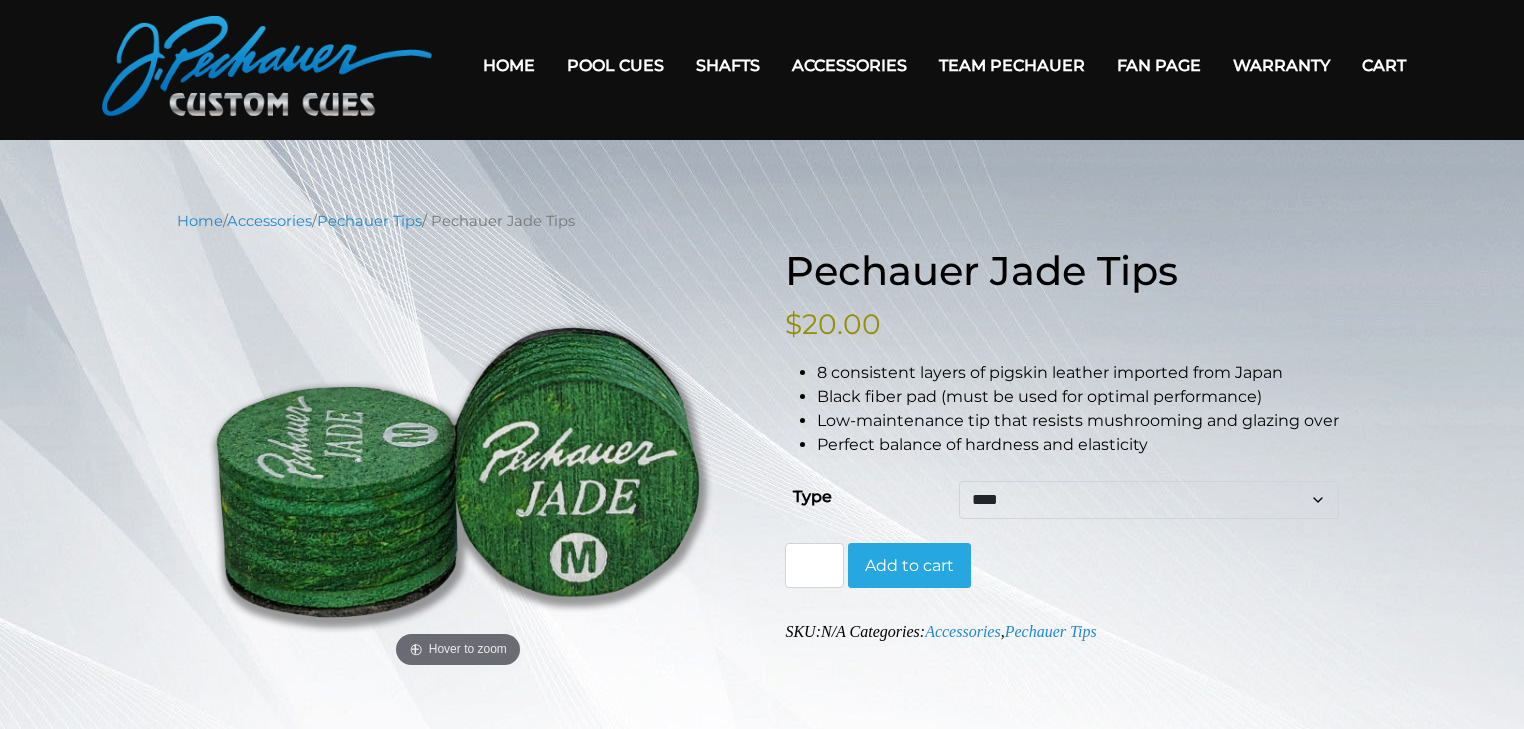 scroll, scrollTop: 0, scrollLeft: 0, axis: both 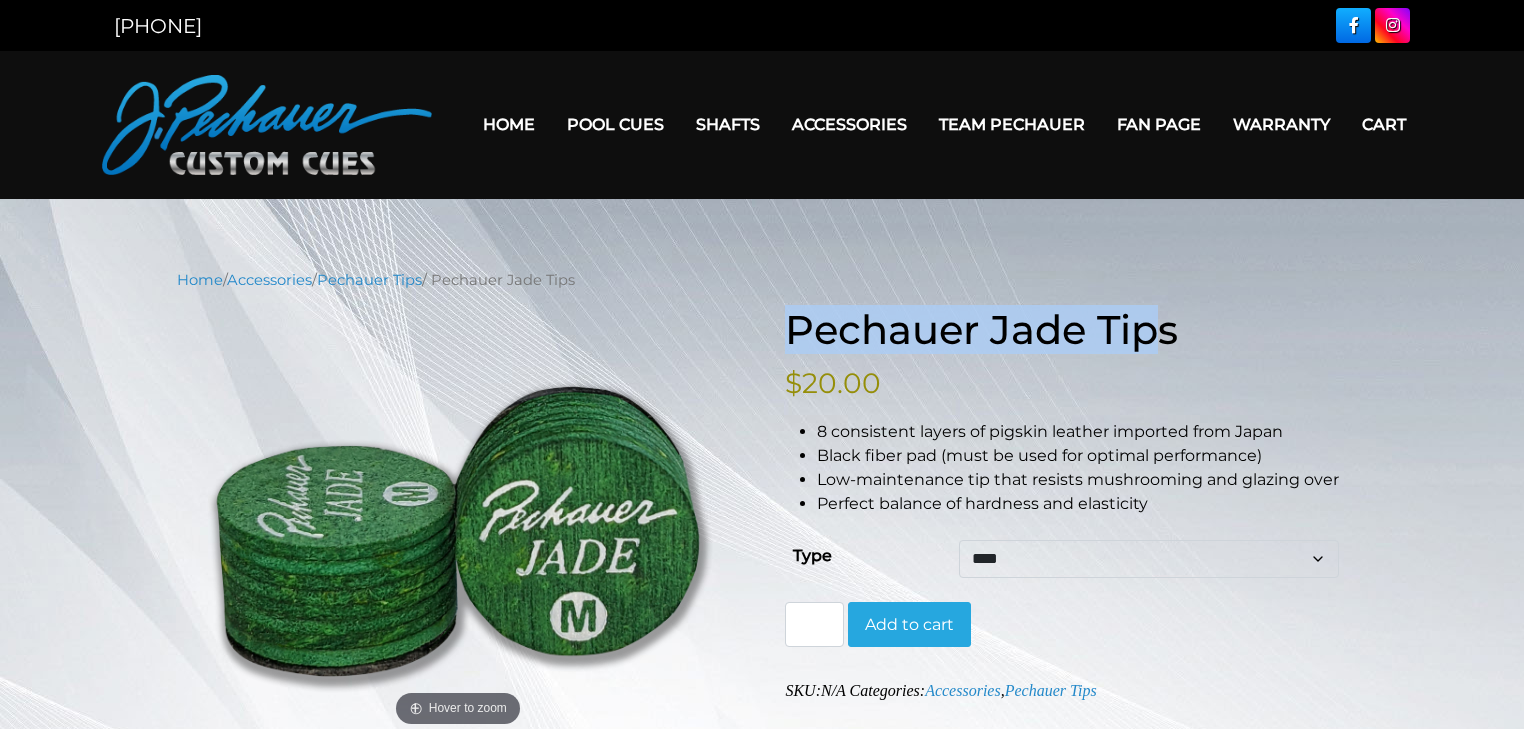 drag, startPoint x: 792, startPoint y: 321, endPoint x: 1162, endPoint y: 341, distance: 370.54016 